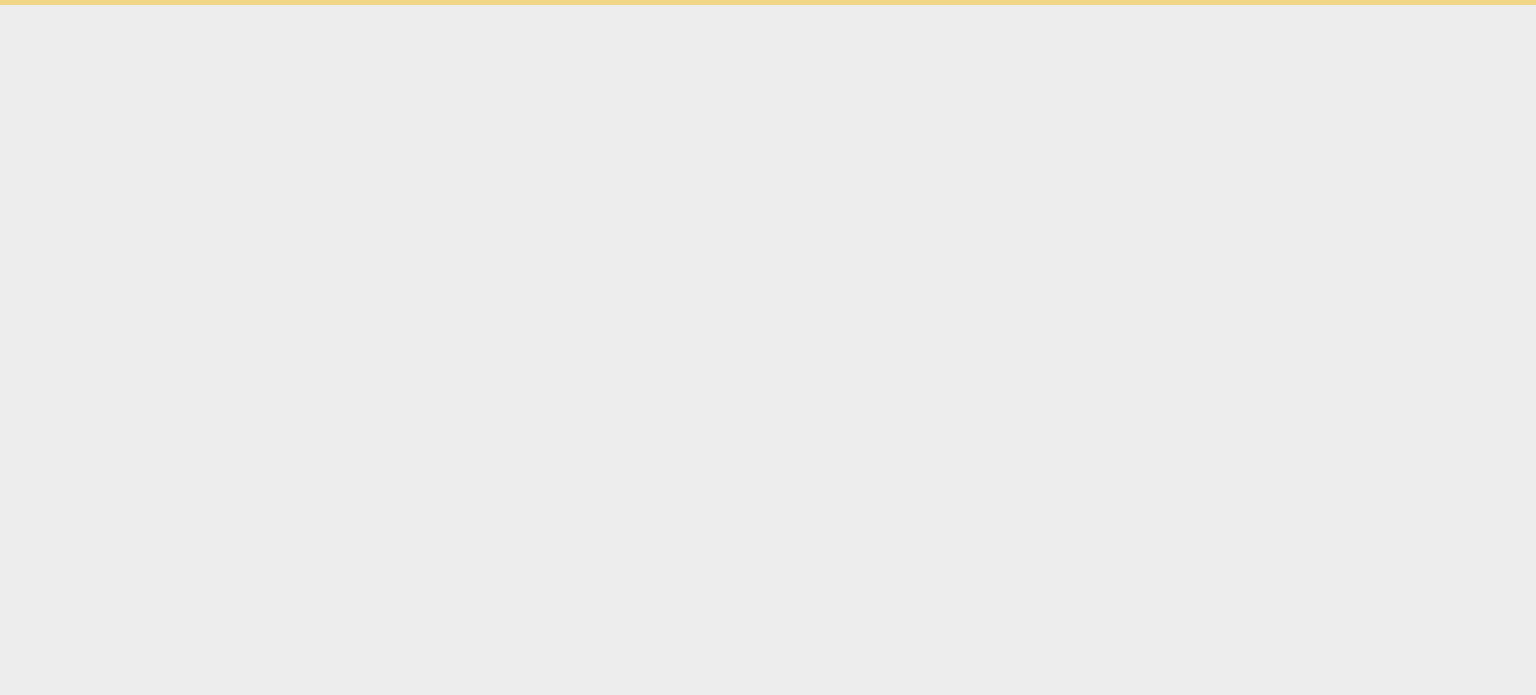 scroll, scrollTop: 0, scrollLeft: 0, axis: both 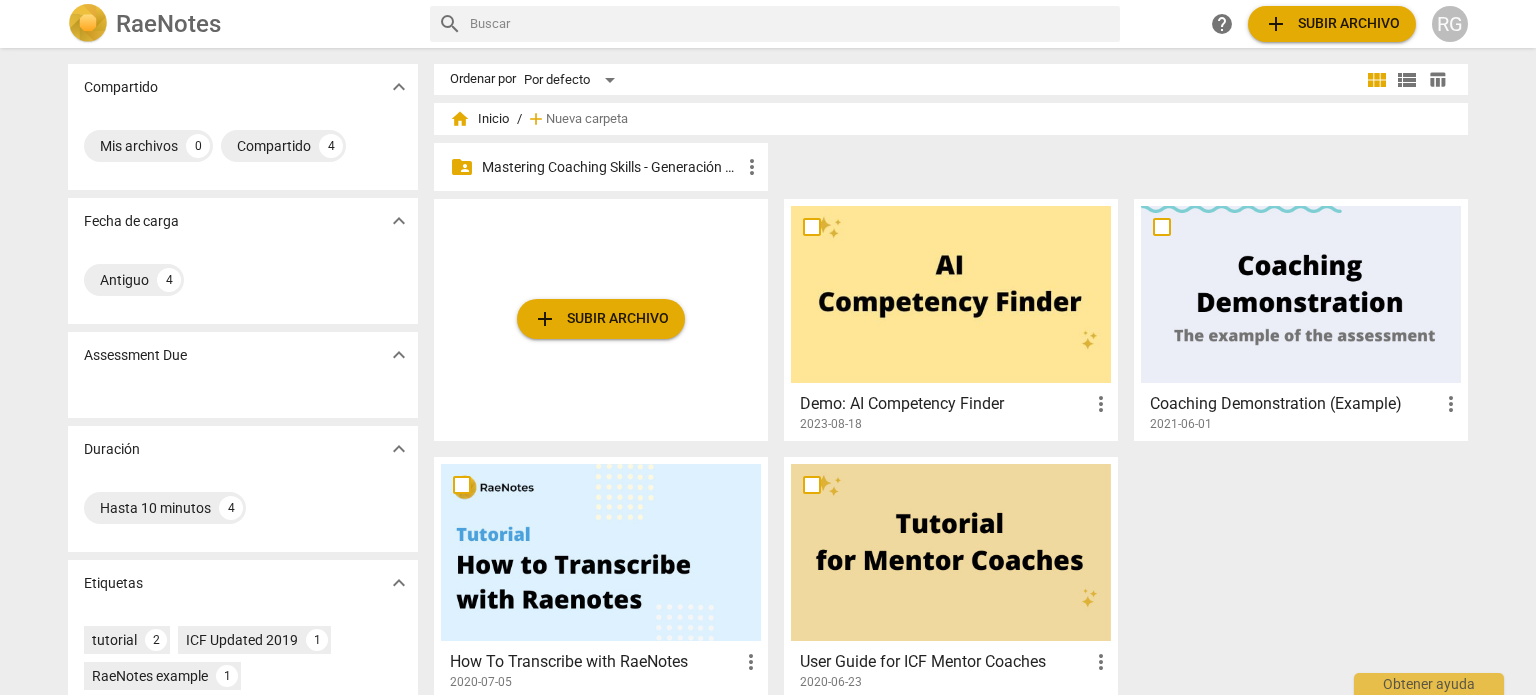 click on "Mastering Coaching Skills - Generación 31" at bounding box center [611, 167] 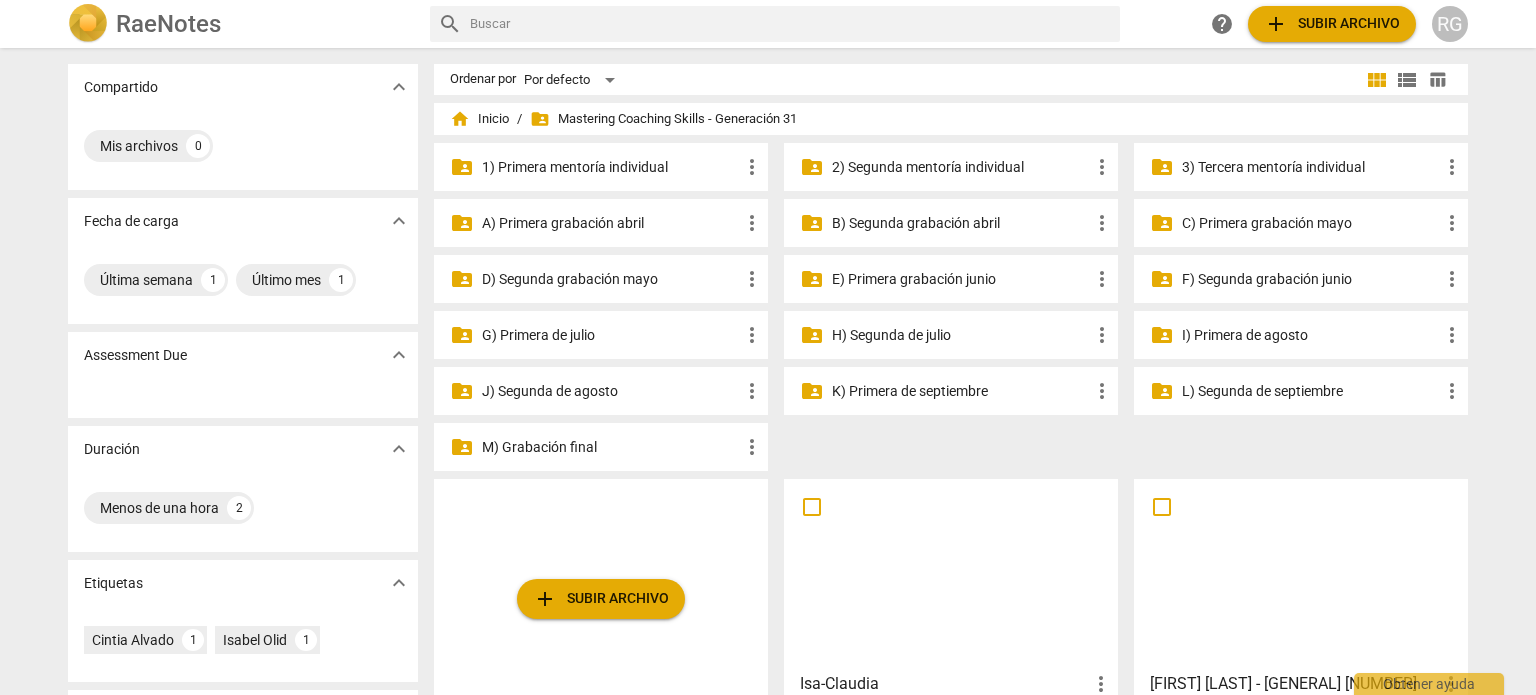 click on "M) Grabación final" at bounding box center (611, 447) 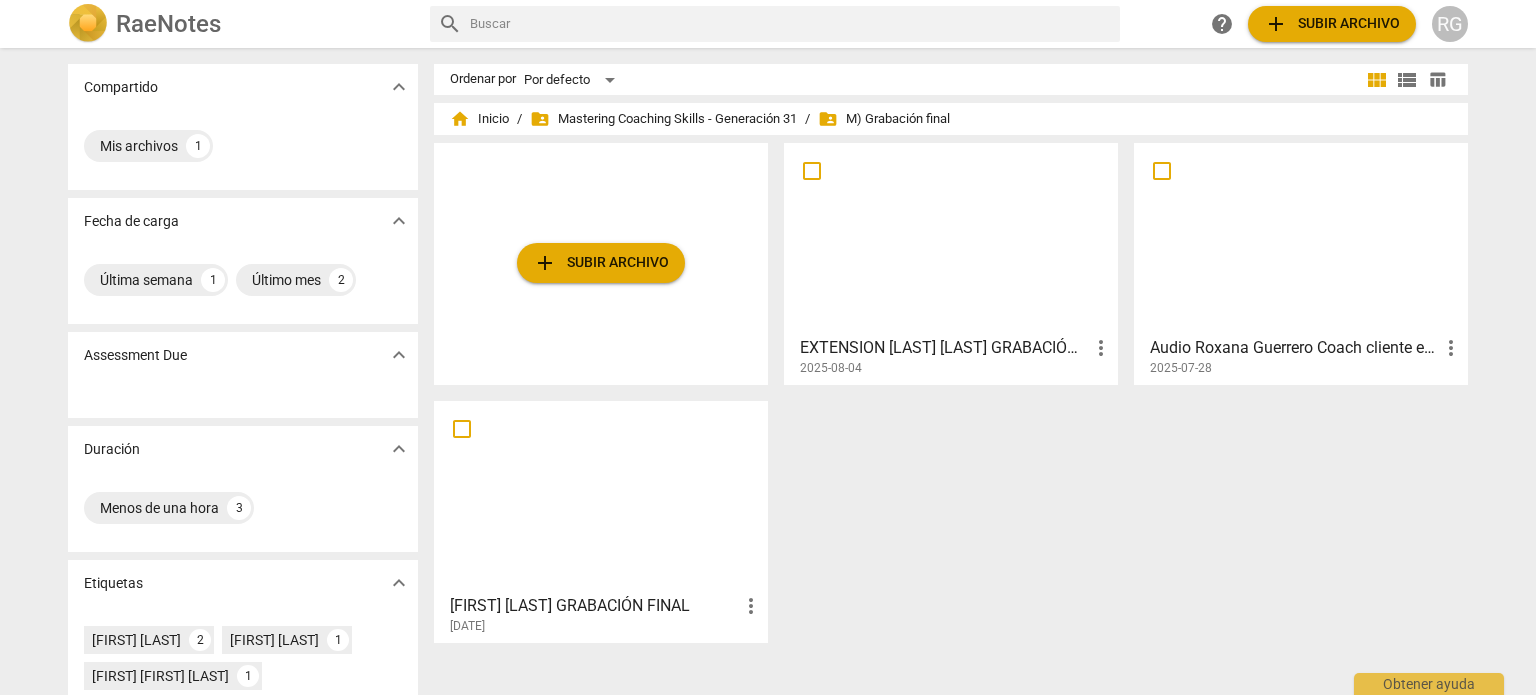 click at bounding box center (601, 496) 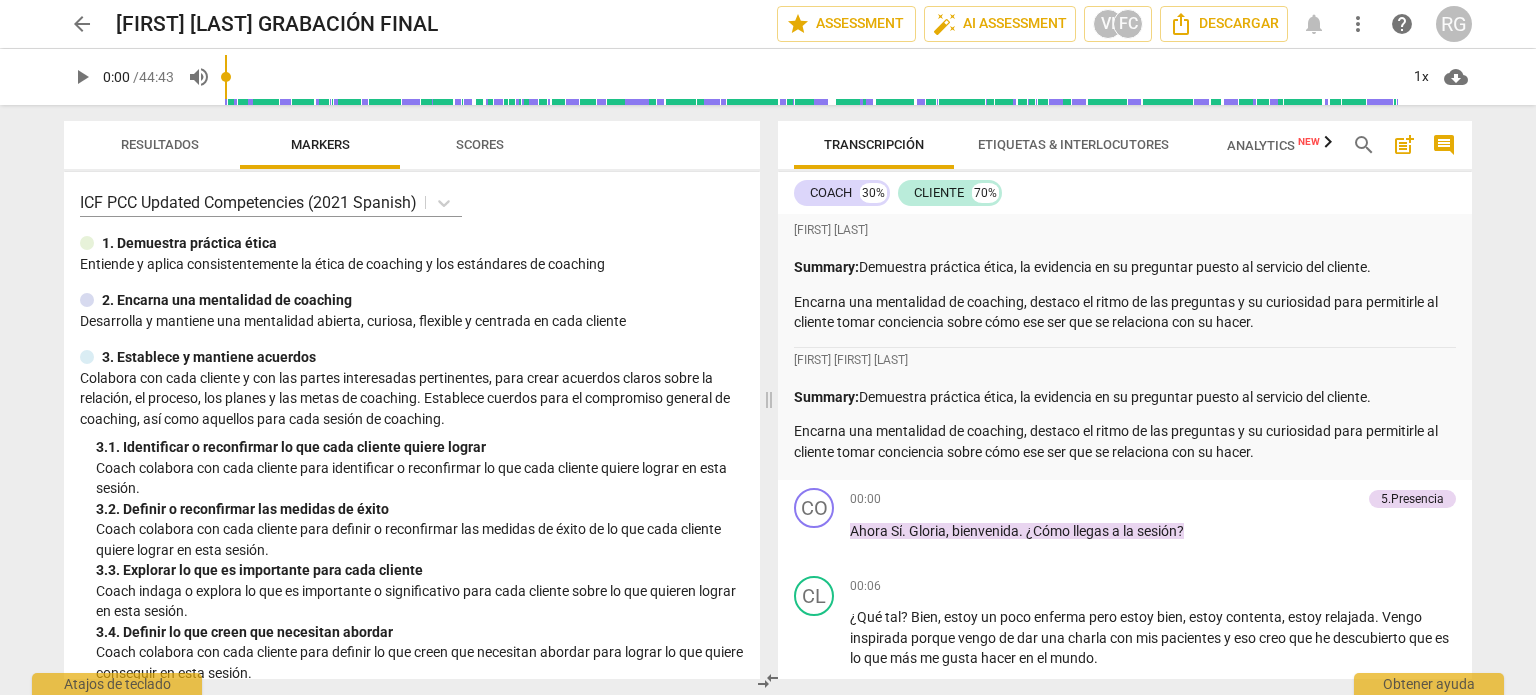 click on "play_arrow" at bounding box center (82, 77) 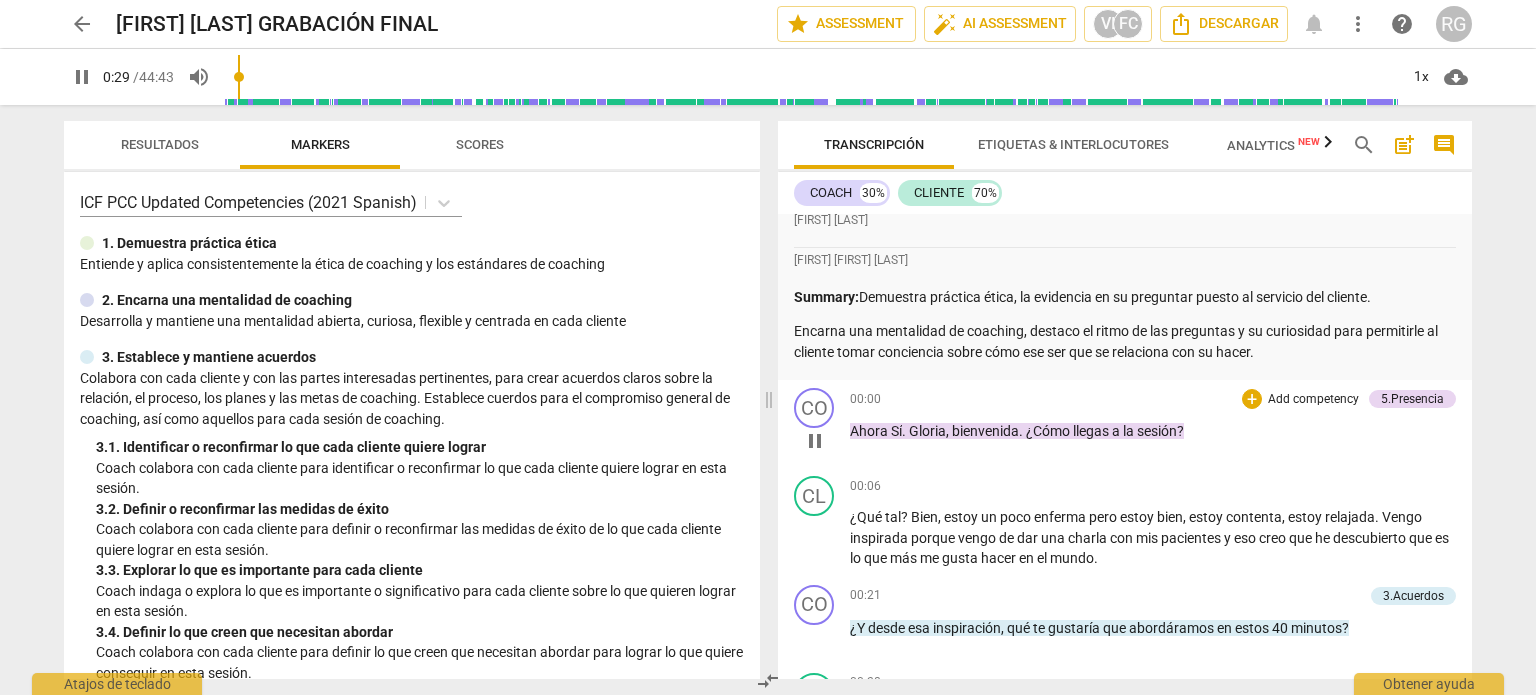 scroll, scrollTop: 0, scrollLeft: 0, axis: both 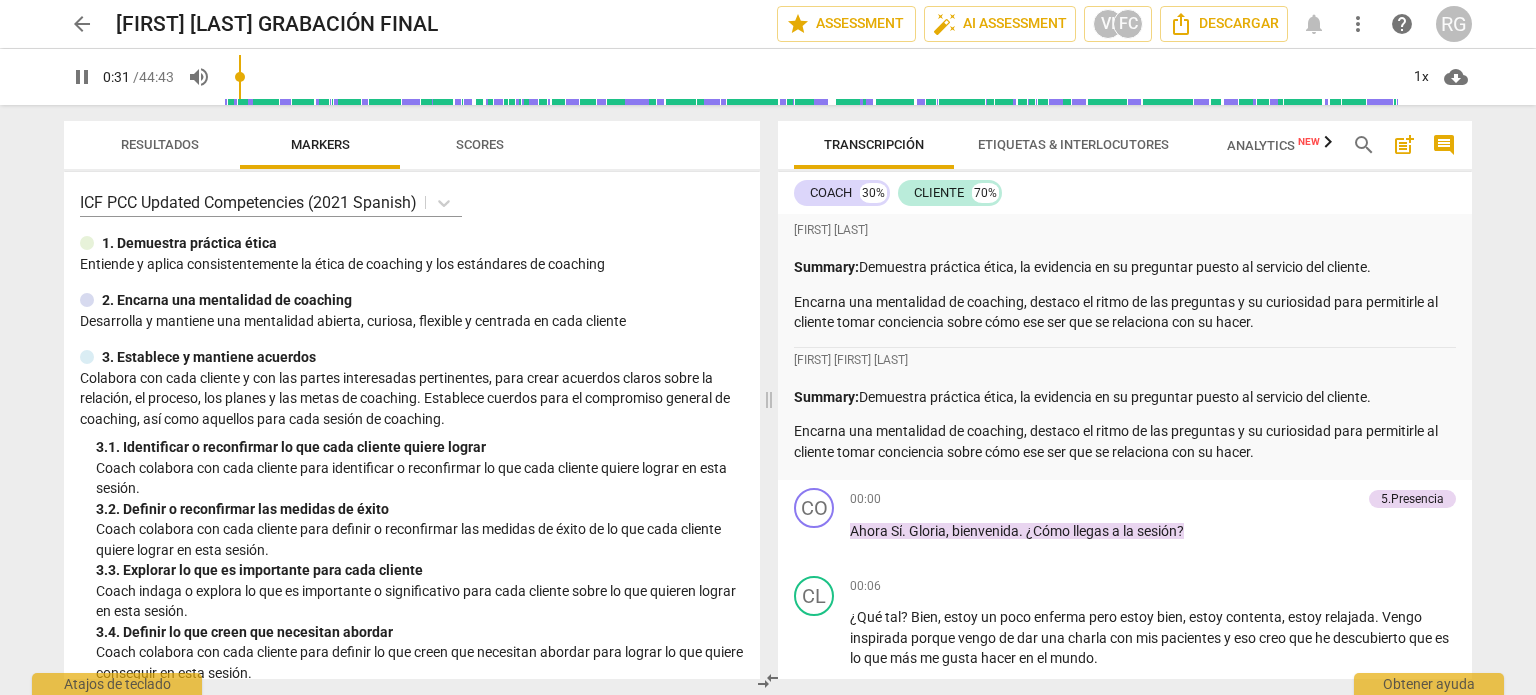 type on "32" 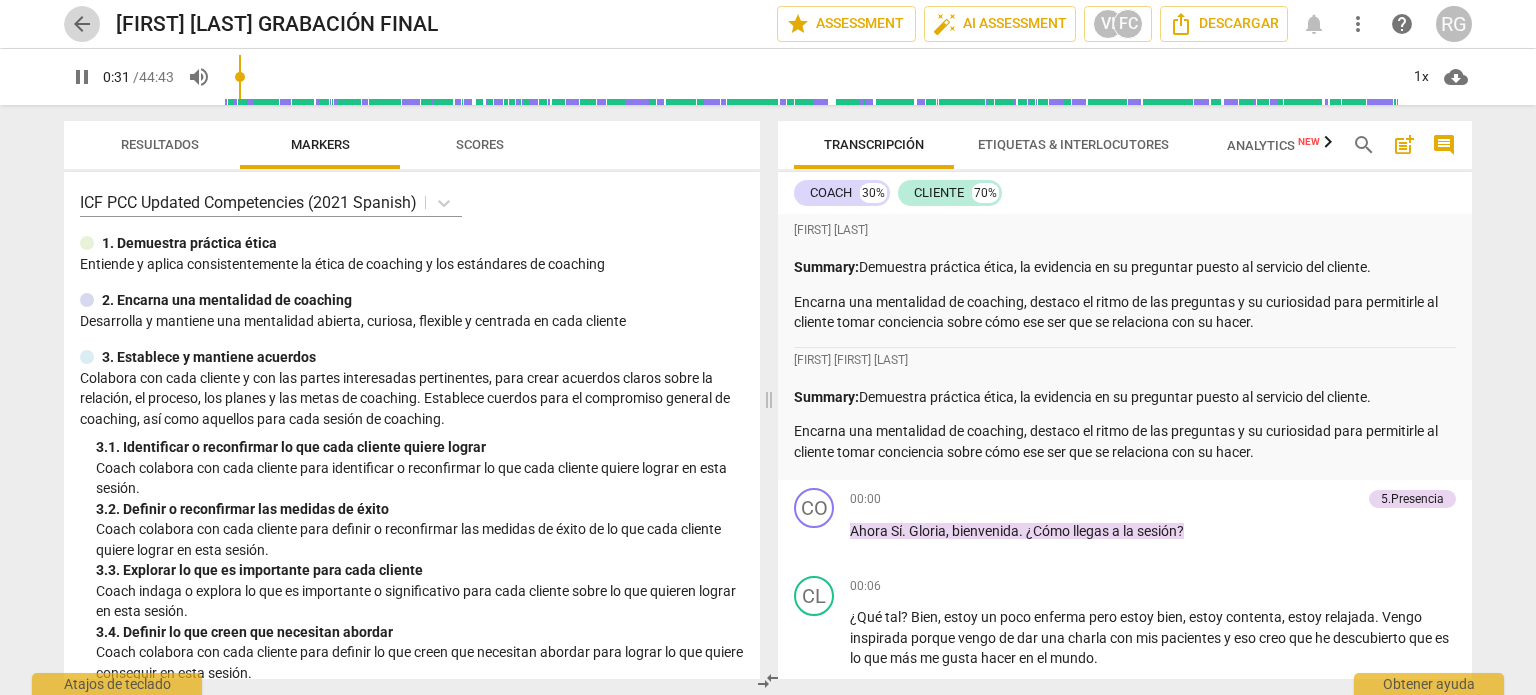 click on "arrow_back" at bounding box center (82, 24) 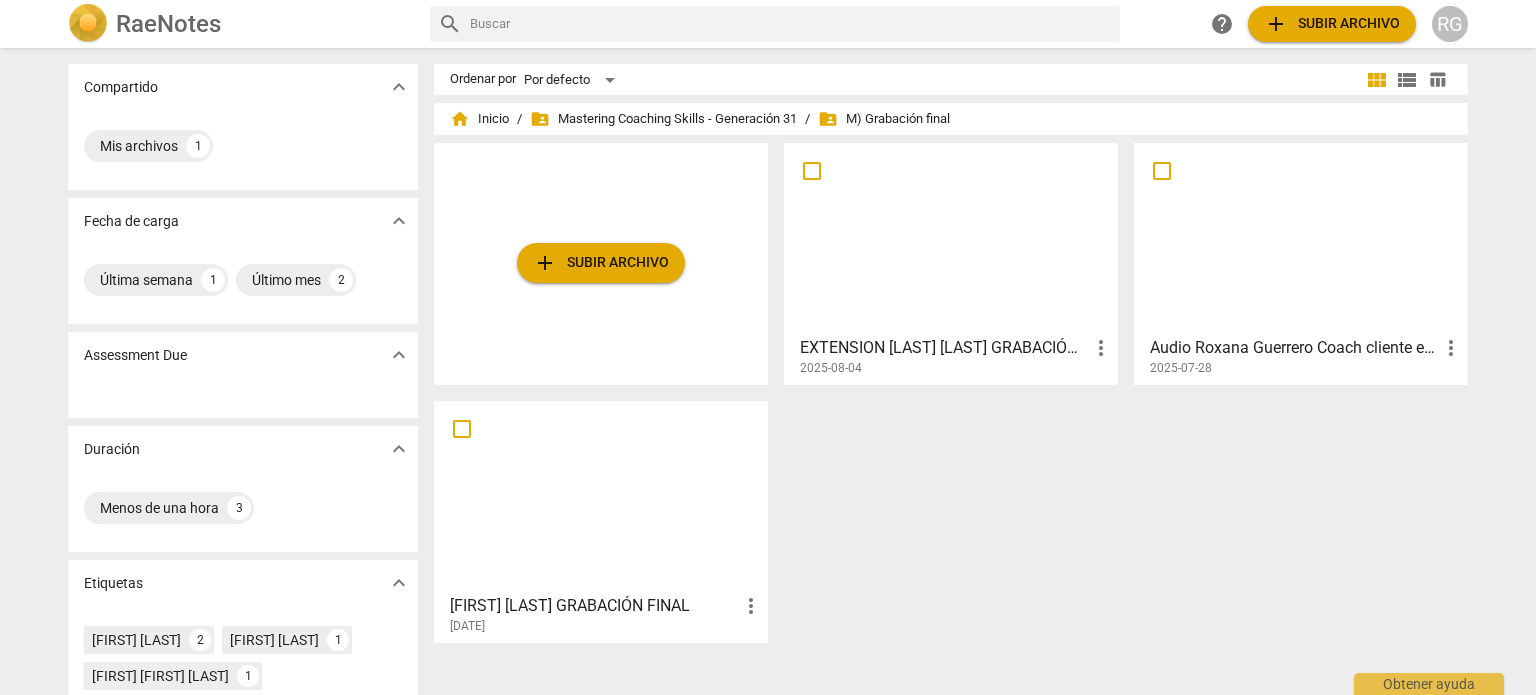 click at bounding box center [951, 238] 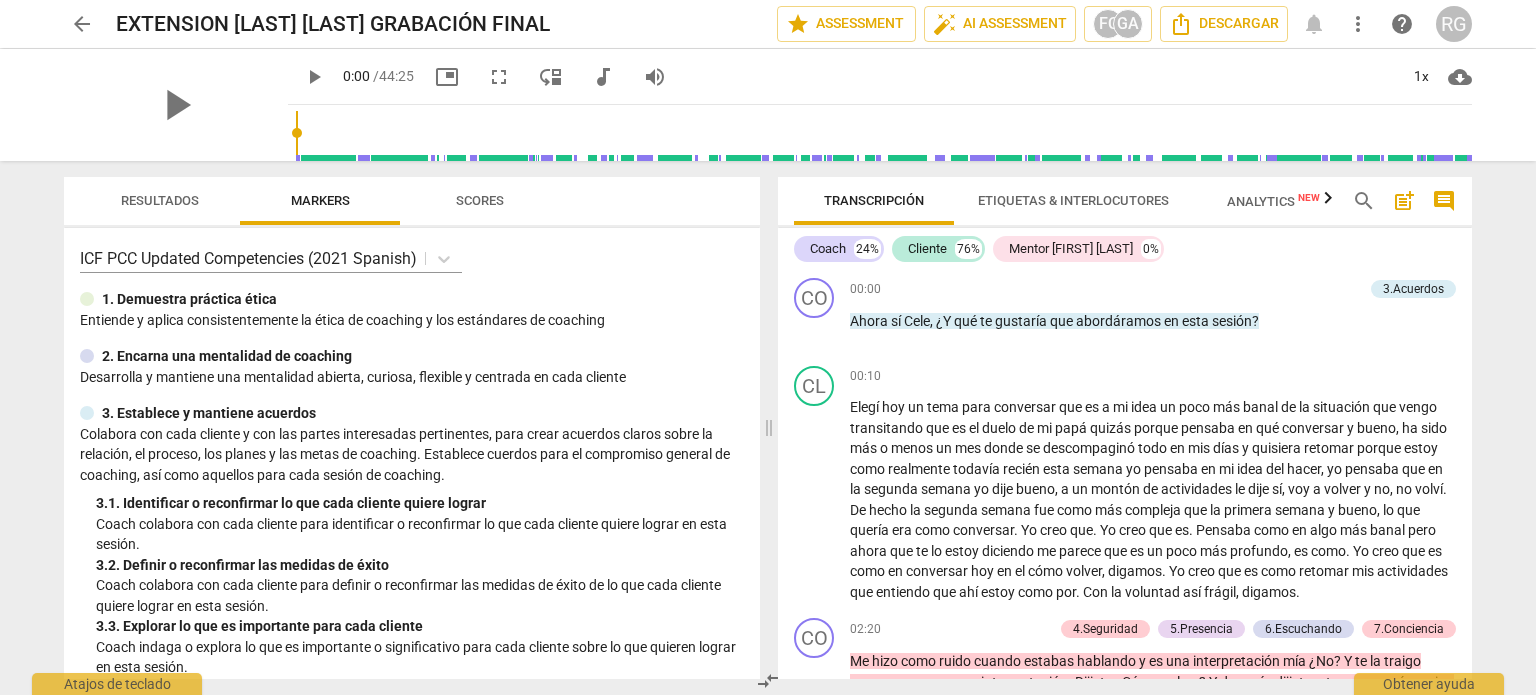 click on "arrow_back" at bounding box center (82, 24) 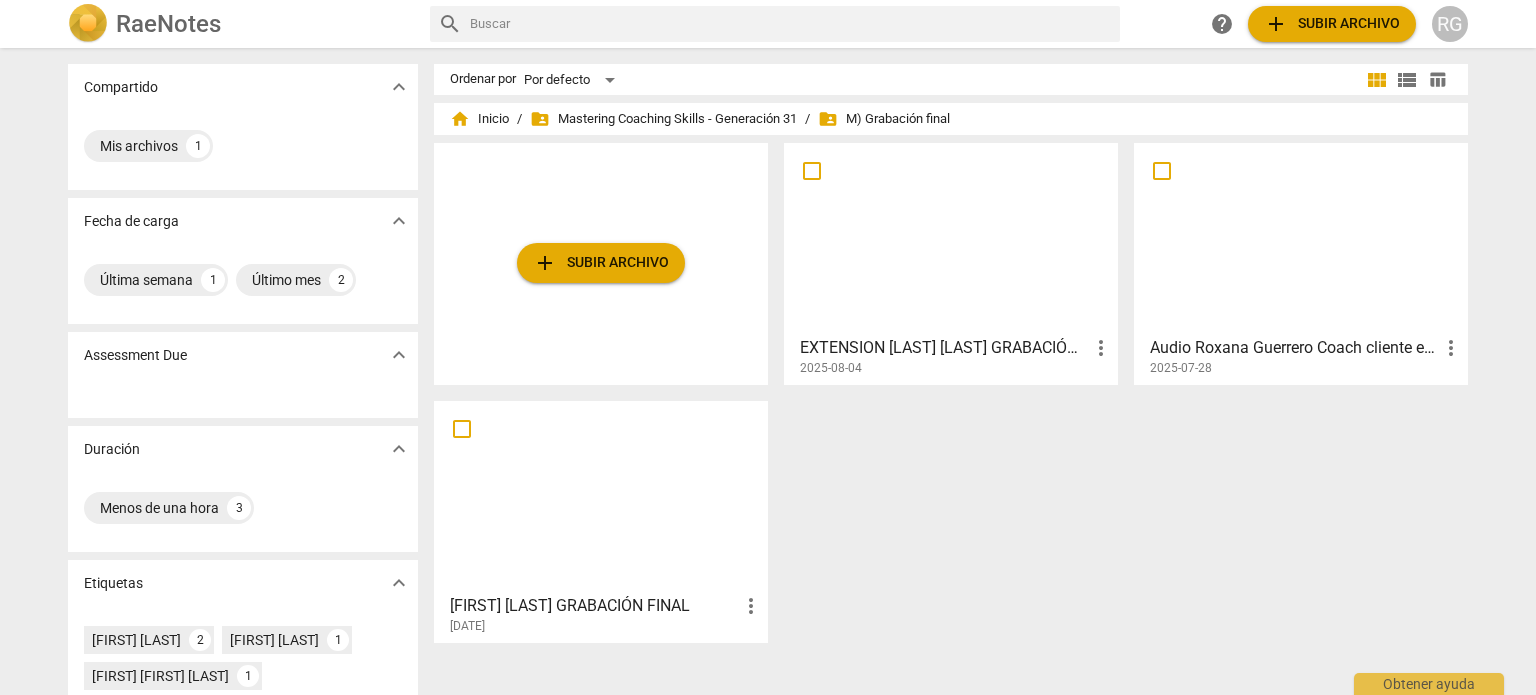 click at bounding box center [1301, 238] 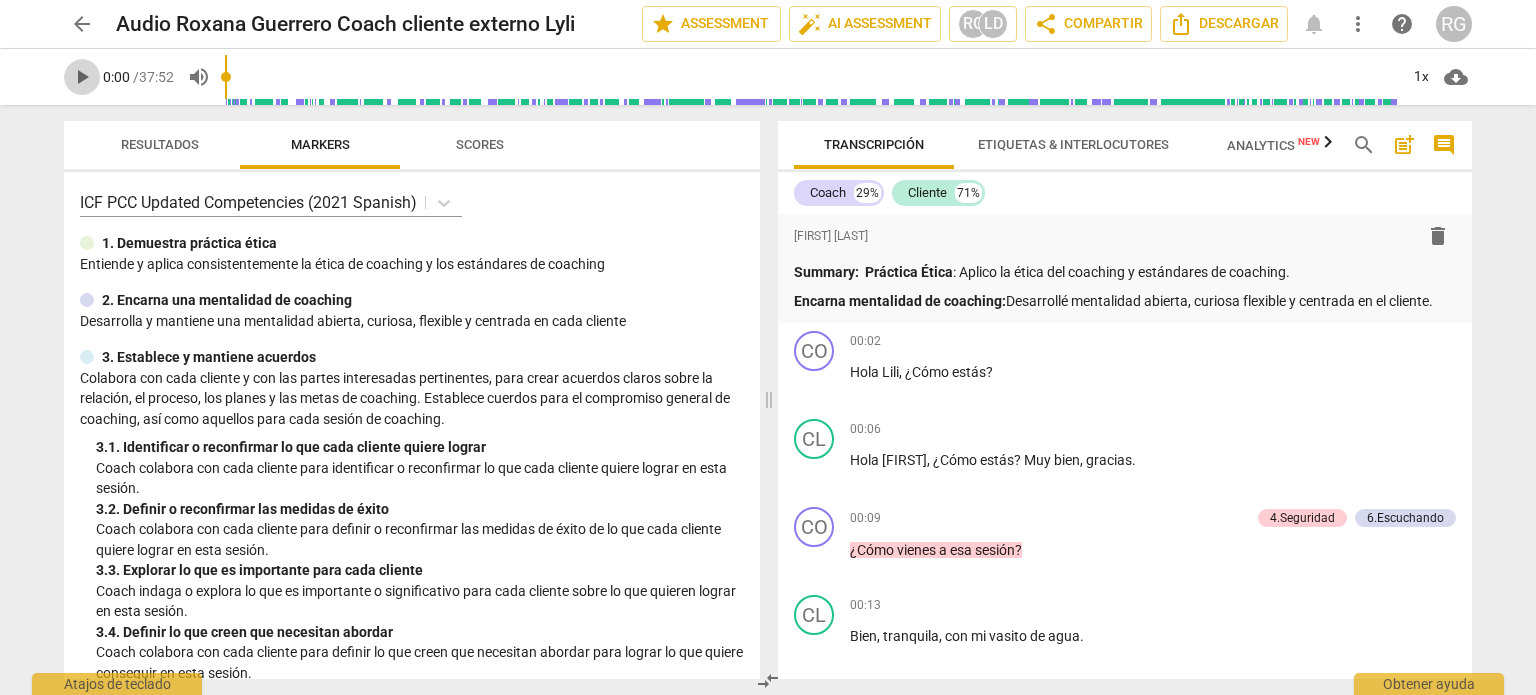 click on "play_arrow" at bounding box center [82, 77] 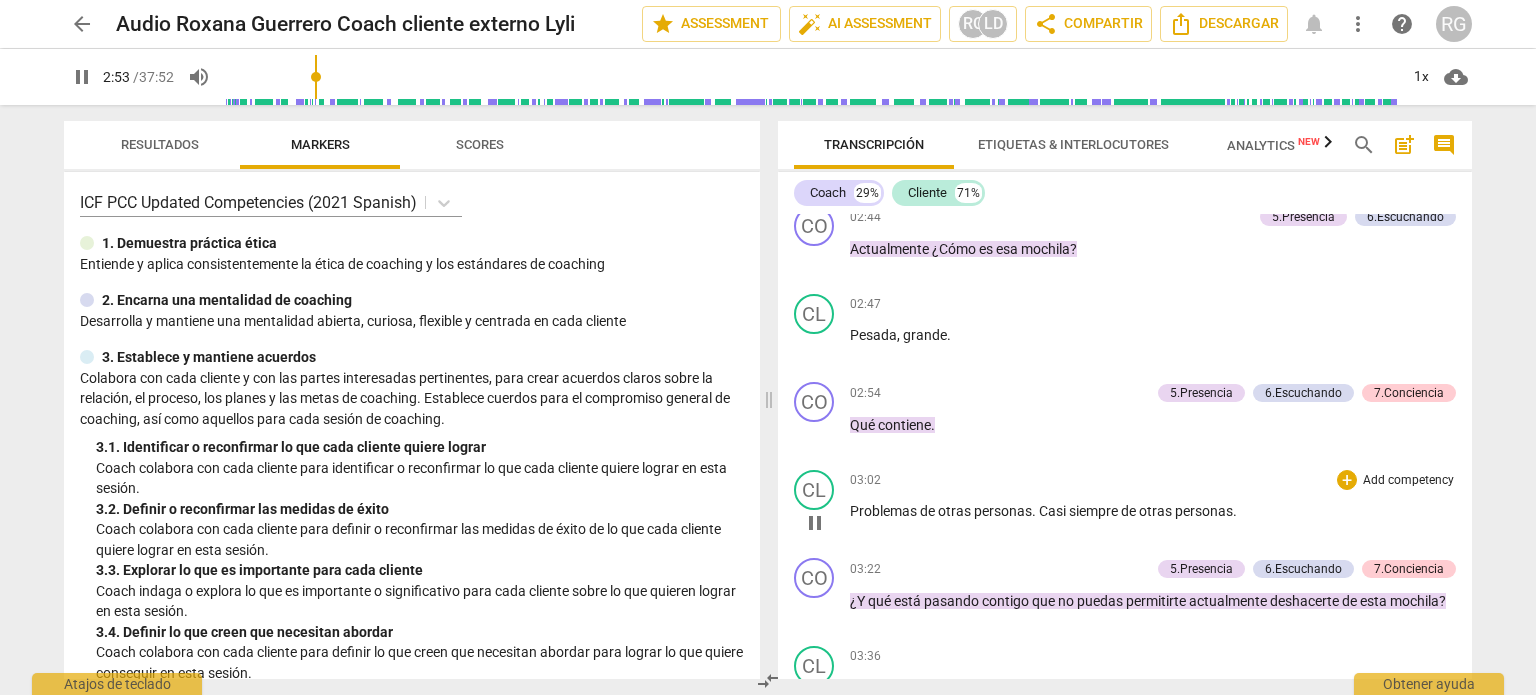 scroll, scrollTop: 1500, scrollLeft: 0, axis: vertical 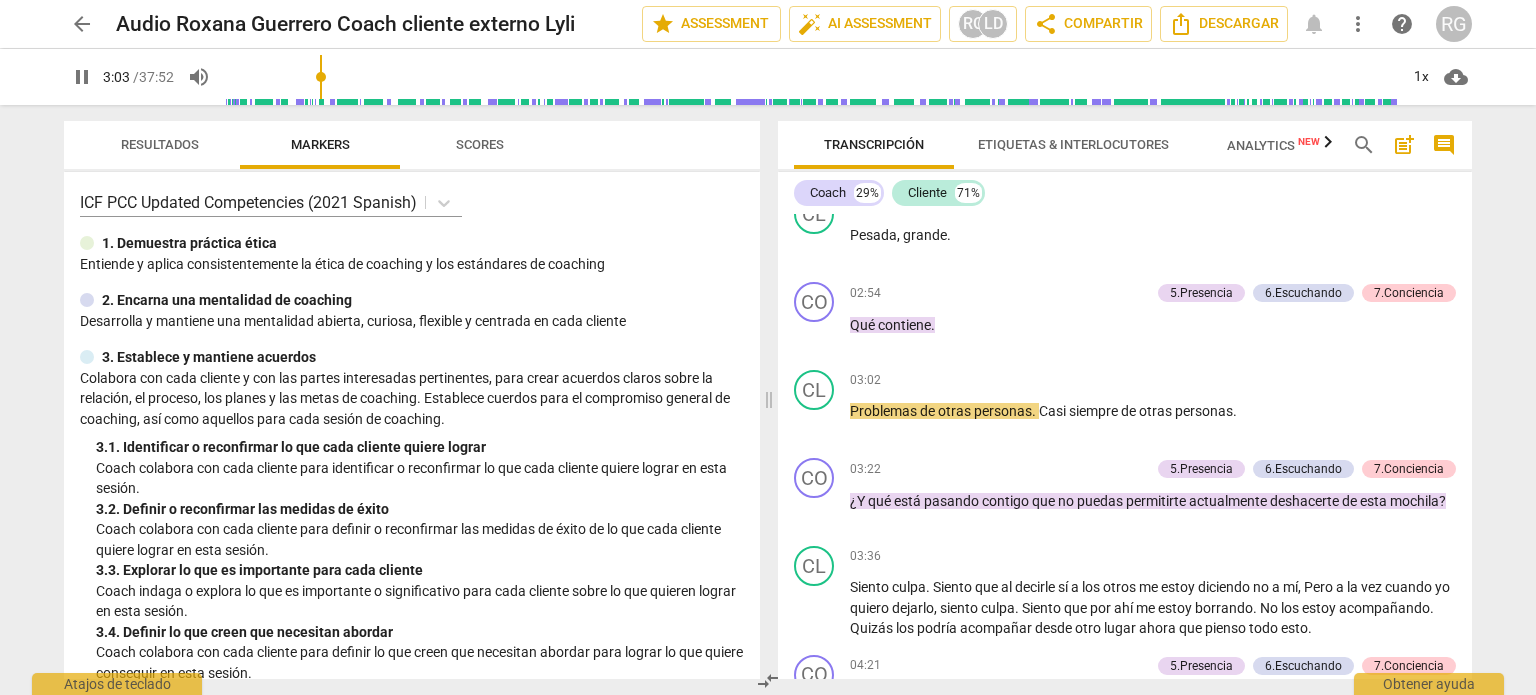 type on "184" 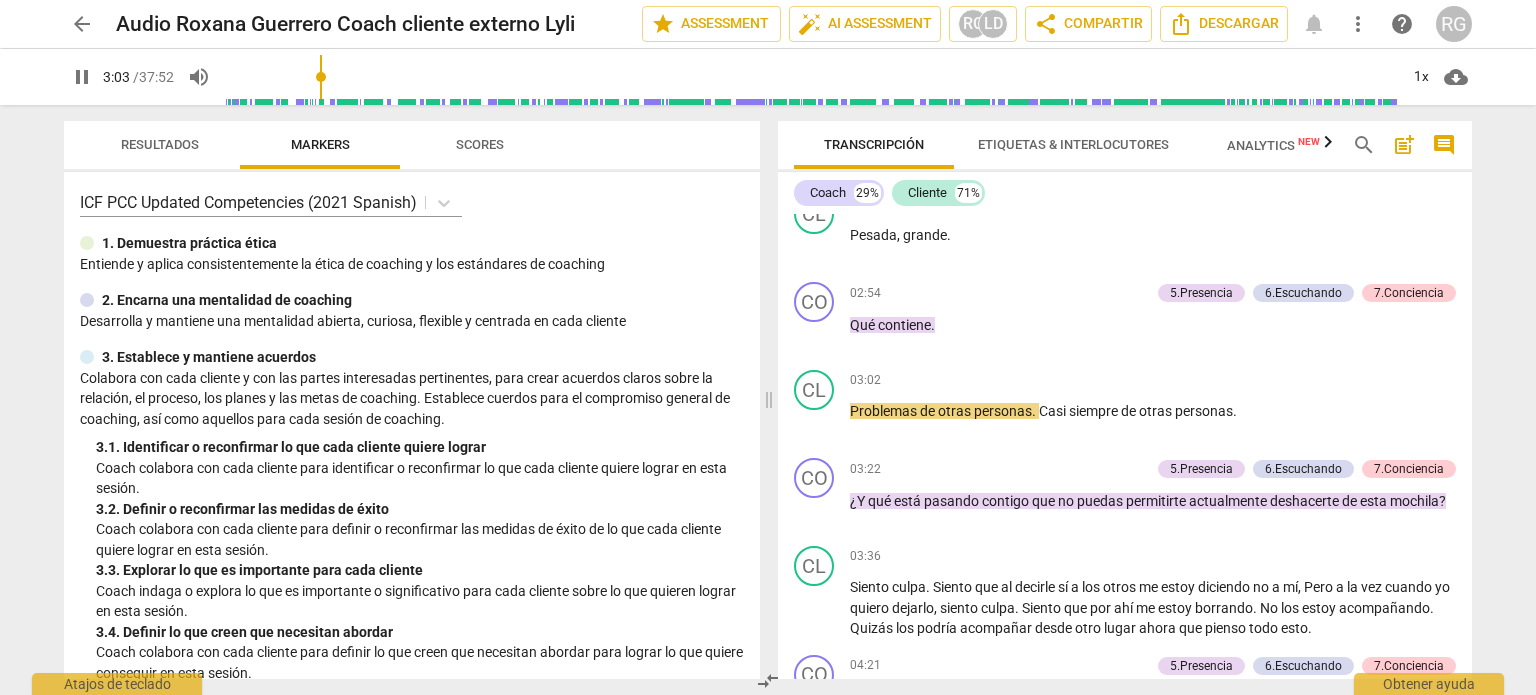 click on "arrow_back" at bounding box center [82, 24] 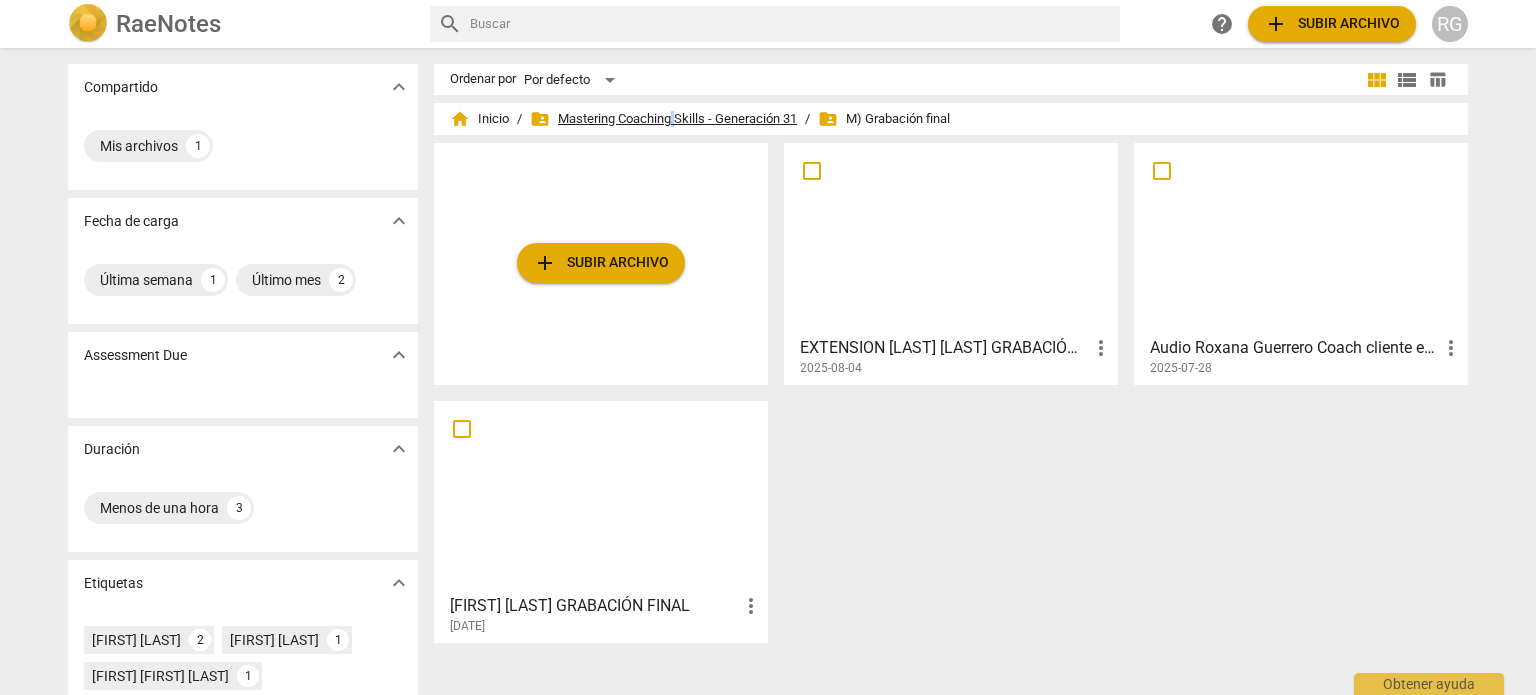 click on "folder_shared Mastering Coaching Skills - Generación 31" at bounding box center [663, 119] 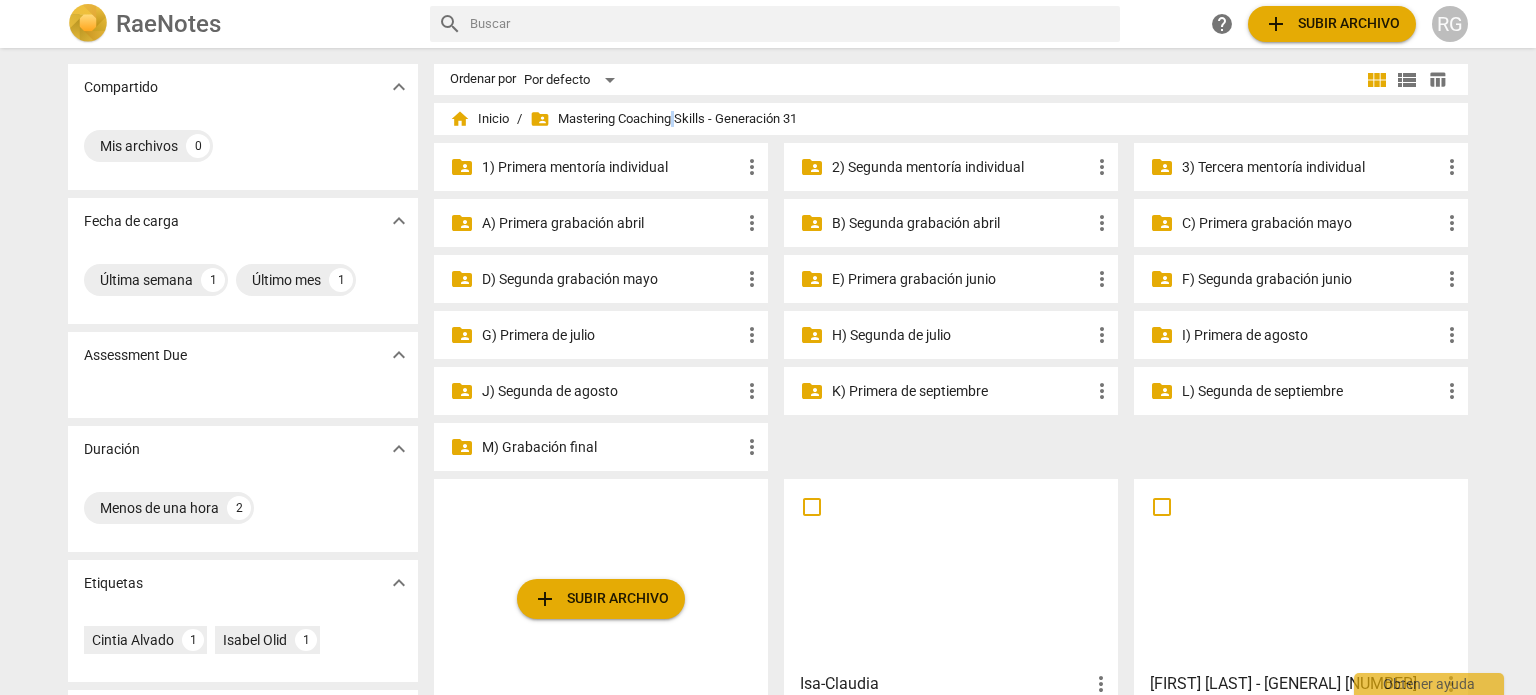 click on "3) Tercera mentoría individual" at bounding box center [1311, 167] 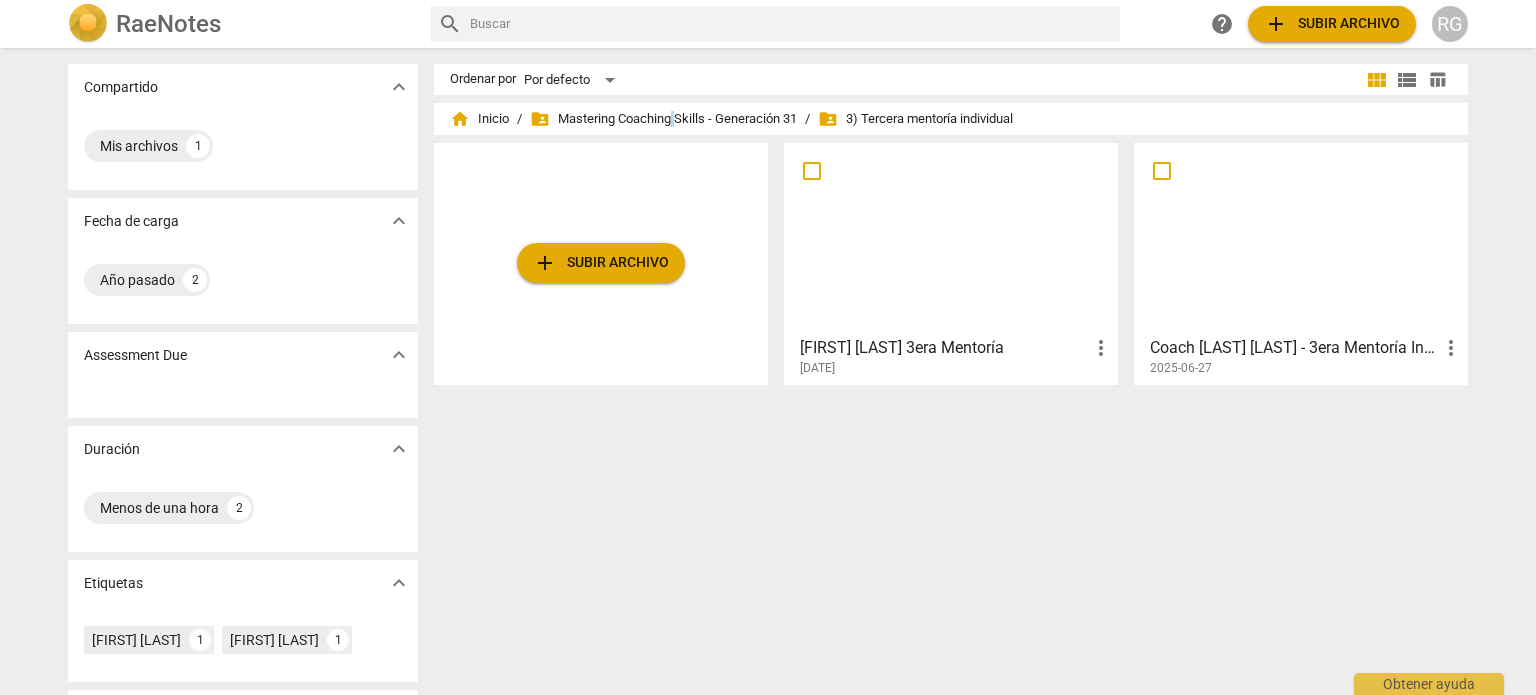 click at bounding box center [1301, 238] 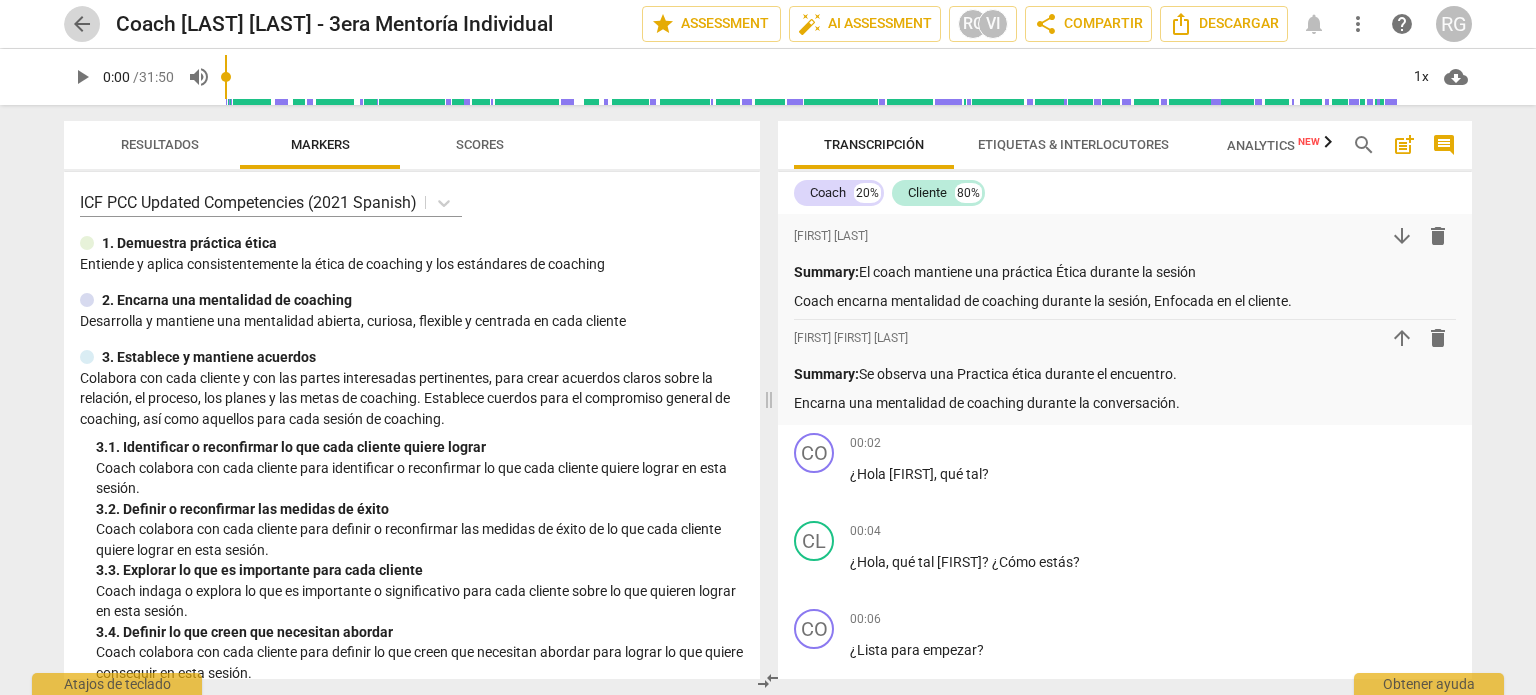 click on "arrow_back" at bounding box center (82, 24) 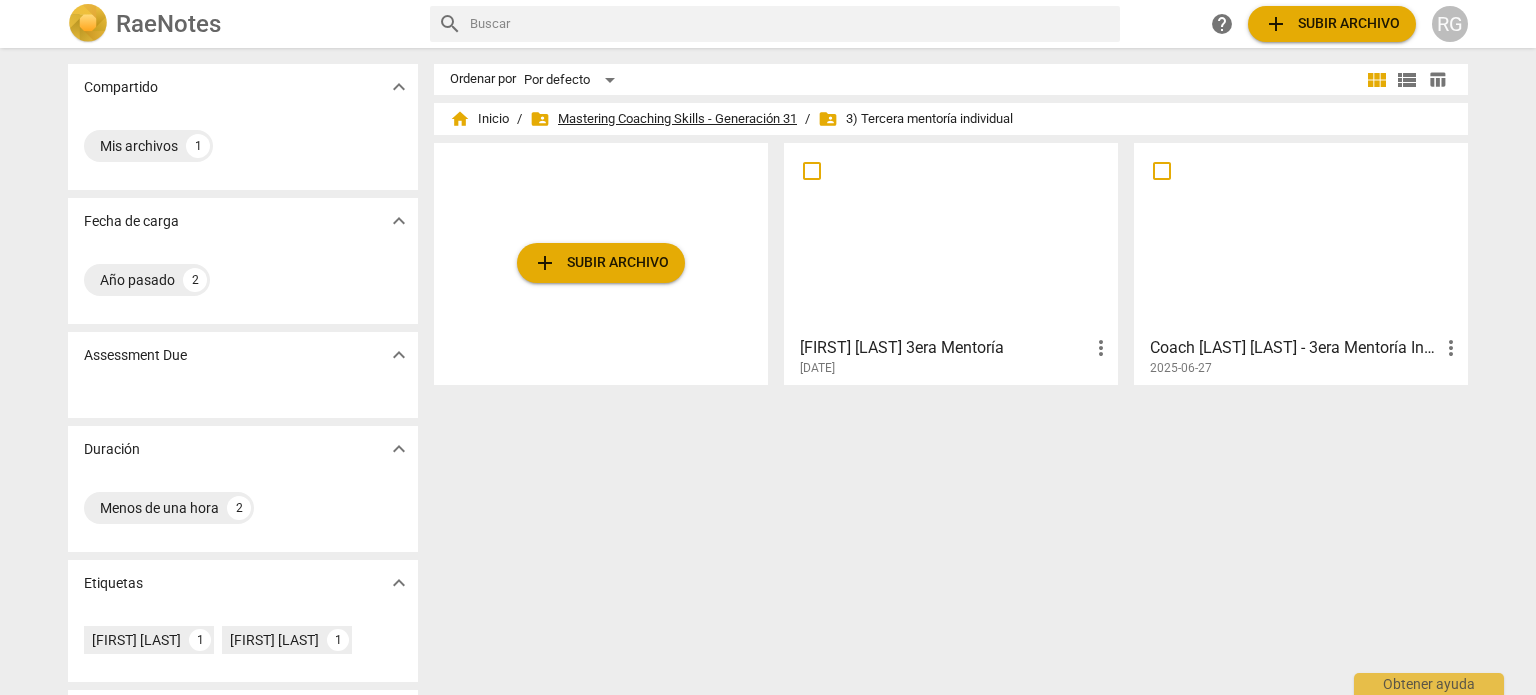 click on "folder_shared Mastering Coaching Skills - Generación 31" at bounding box center [663, 119] 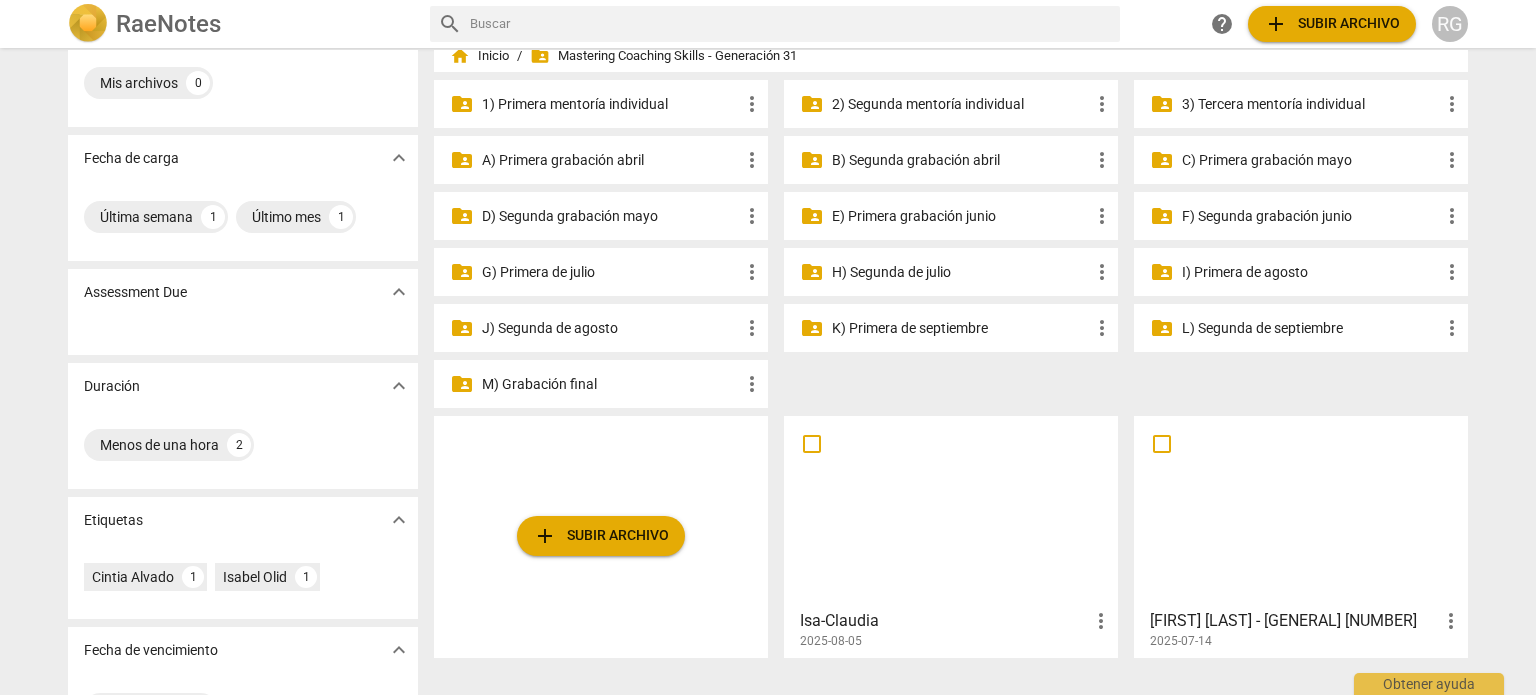 scroll, scrollTop: 128, scrollLeft: 0, axis: vertical 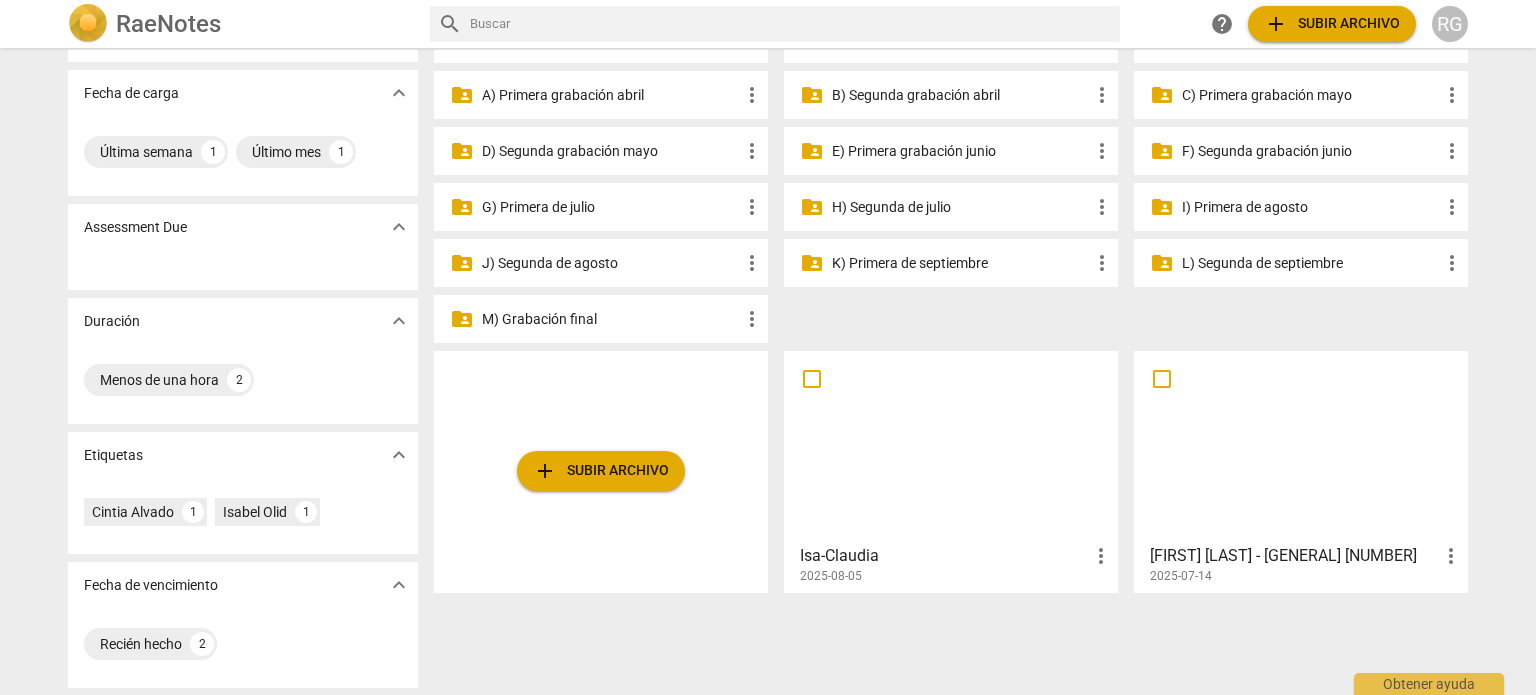 click at bounding box center [1301, 446] 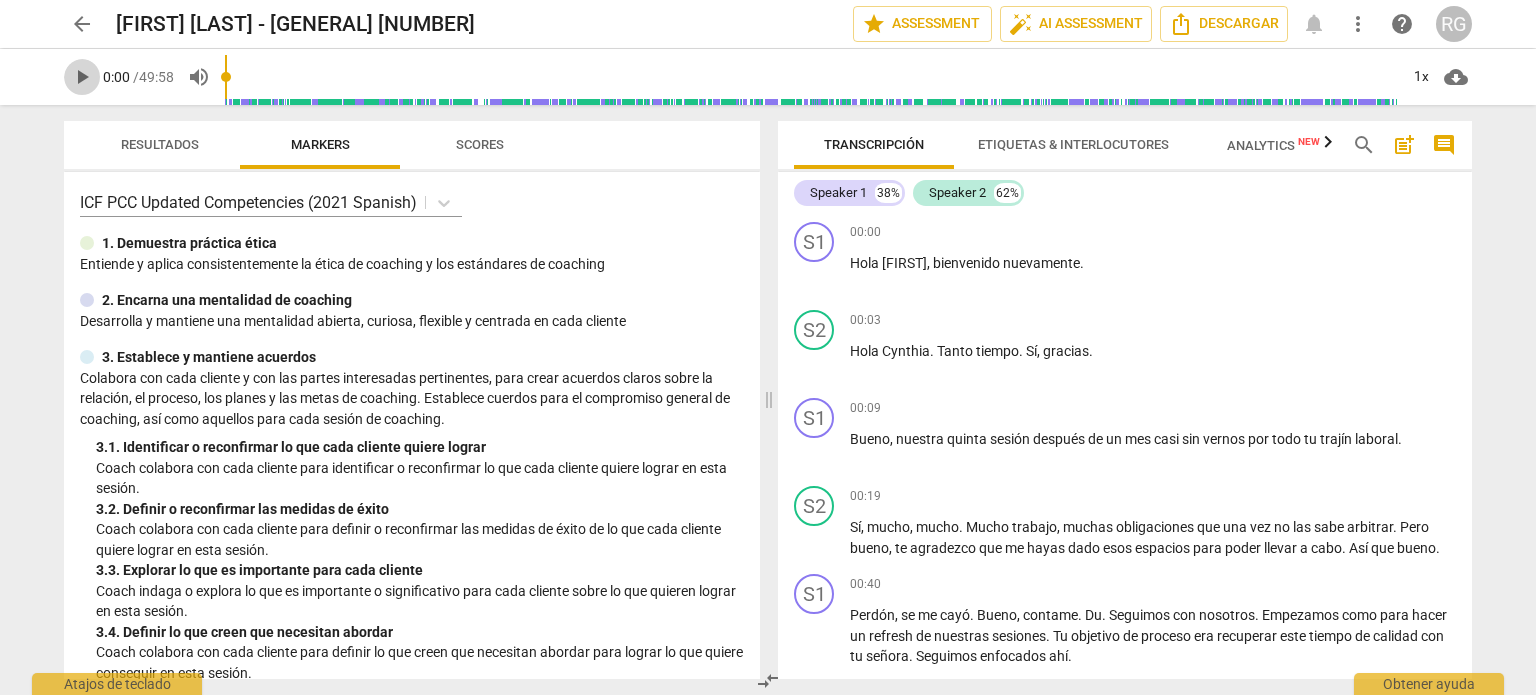 click on "play_arrow" at bounding box center [82, 77] 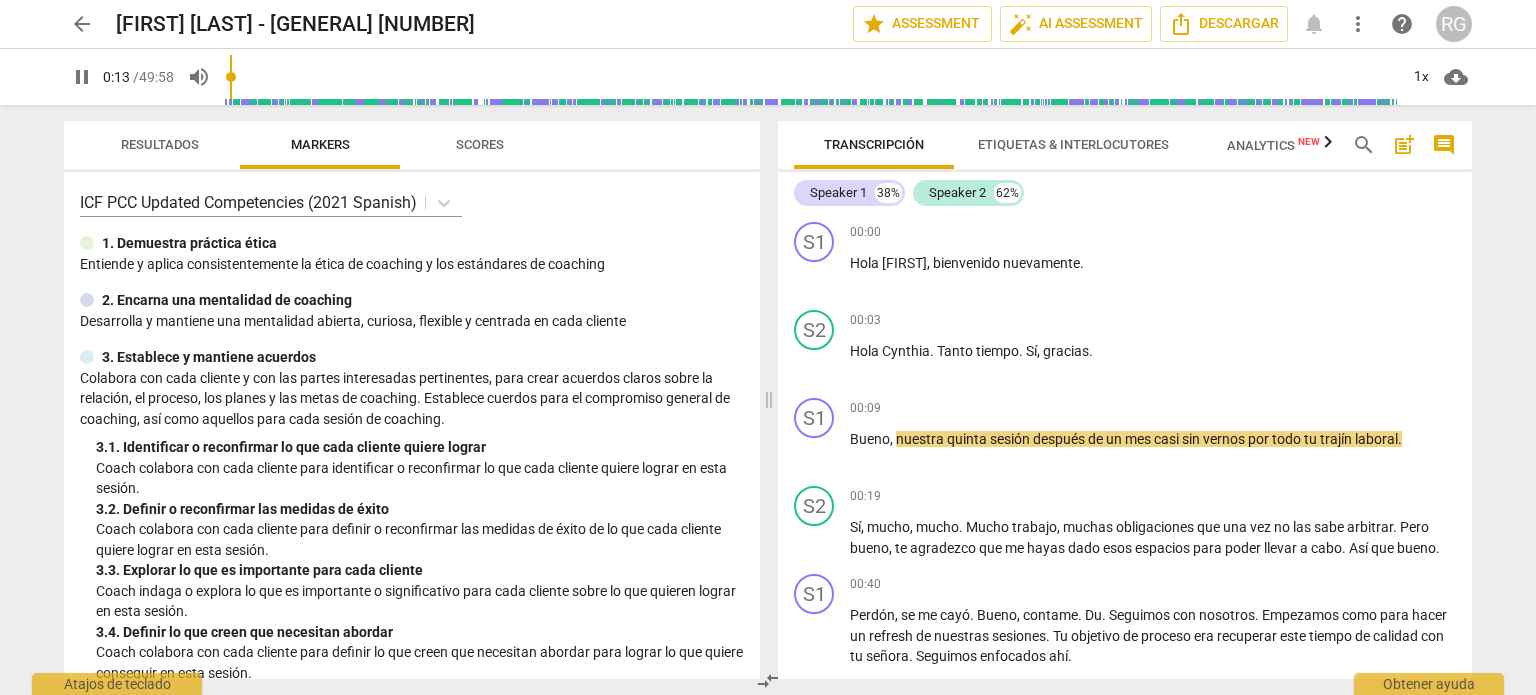 type on "14" 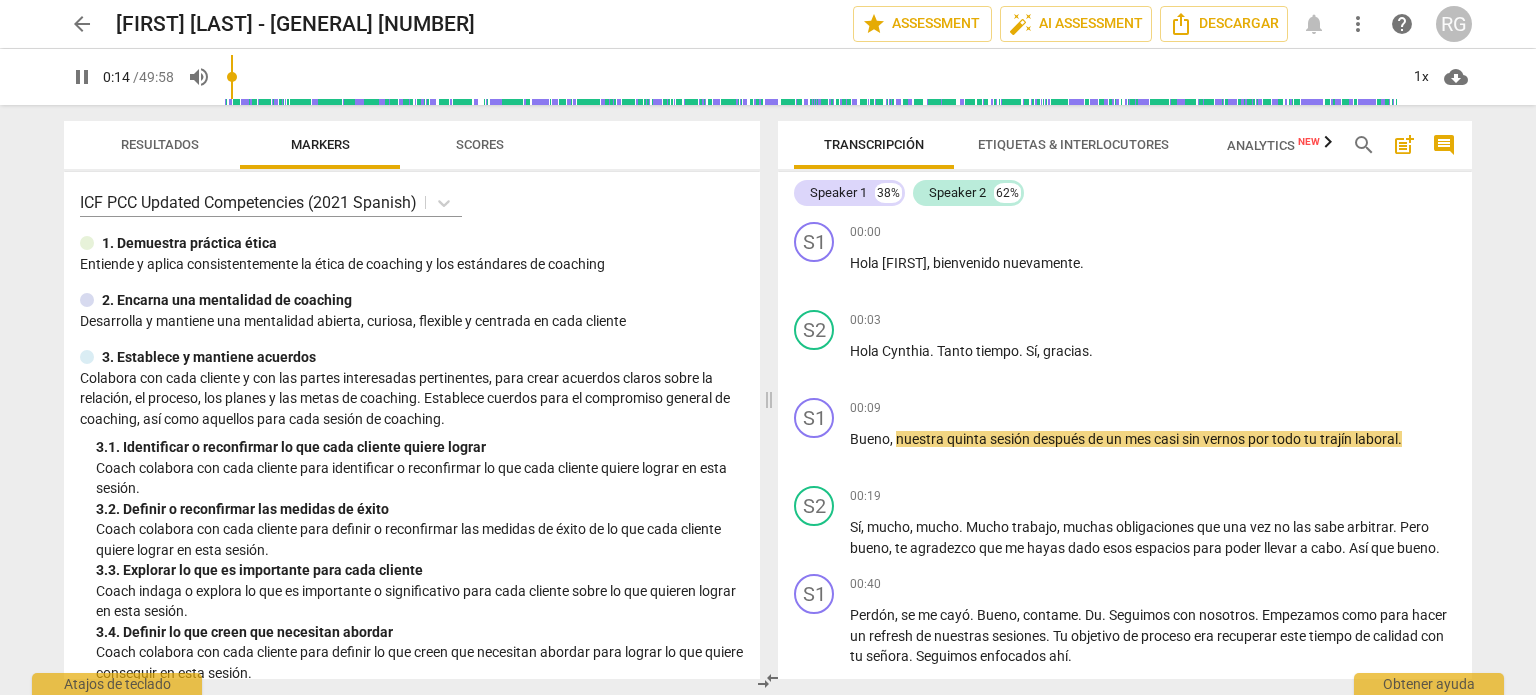 click on "arrow_back" at bounding box center [82, 24] 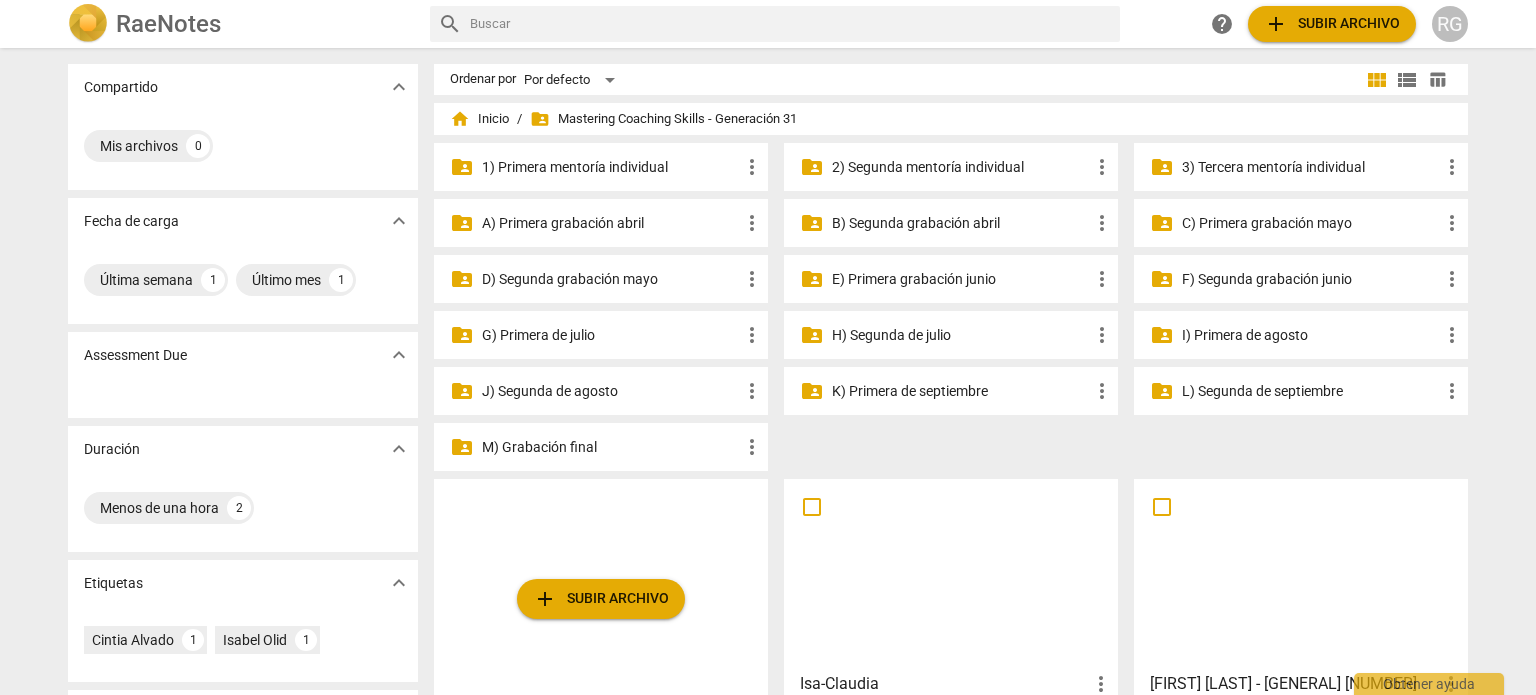 scroll, scrollTop: 128, scrollLeft: 0, axis: vertical 